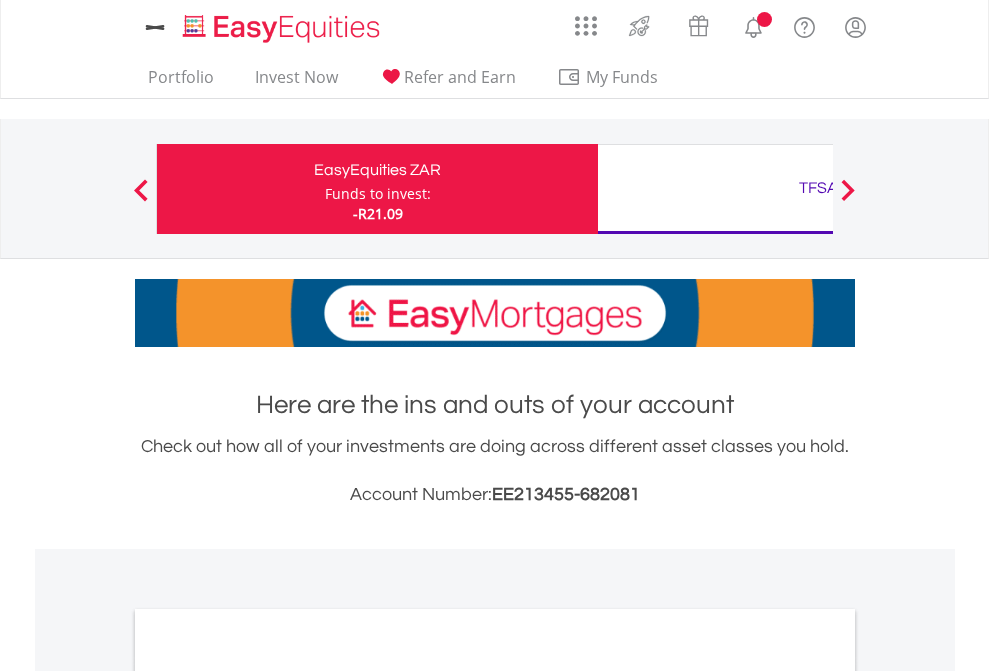 scroll, scrollTop: 0, scrollLeft: 0, axis: both 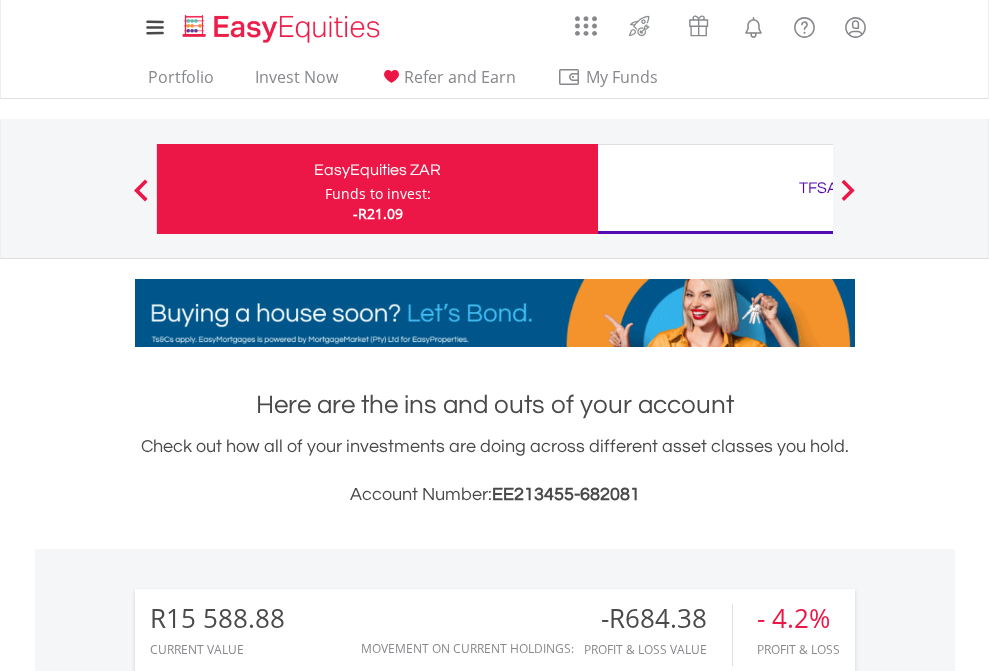 click on "Funds to invest:" at bounding box center (378, 194) 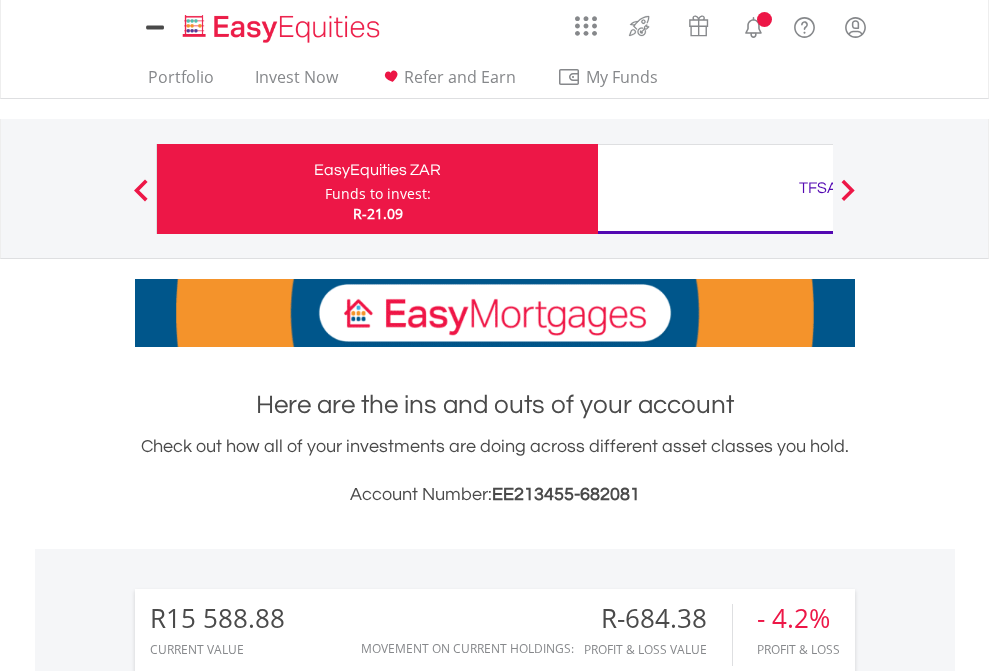 scroll, scrollTop: 0, scrollLeft: 0, axis: both 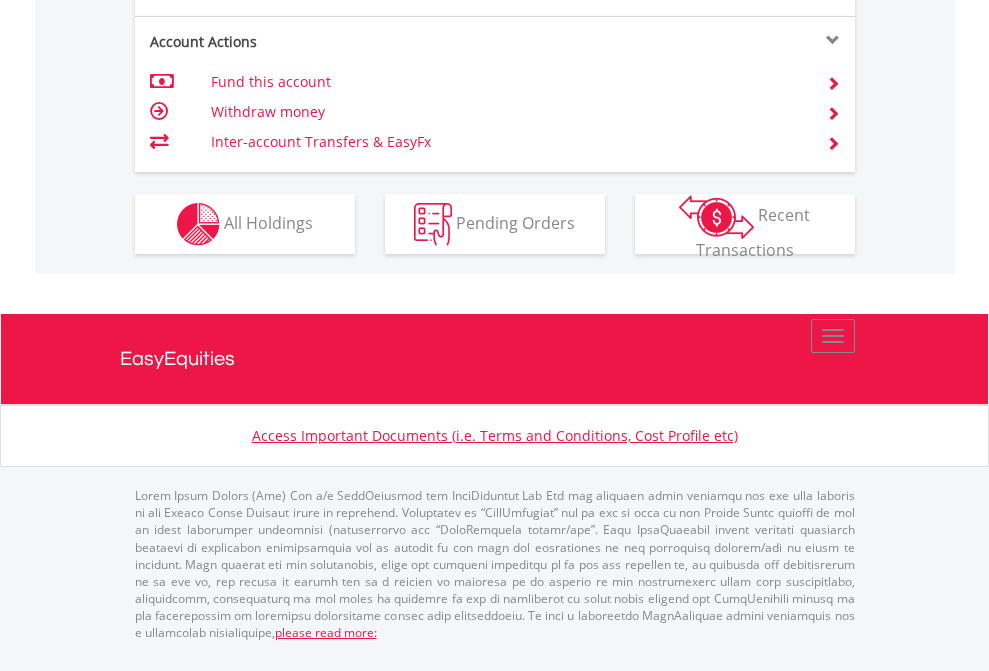 click on "Investment types" at bounding box center (706, -337) 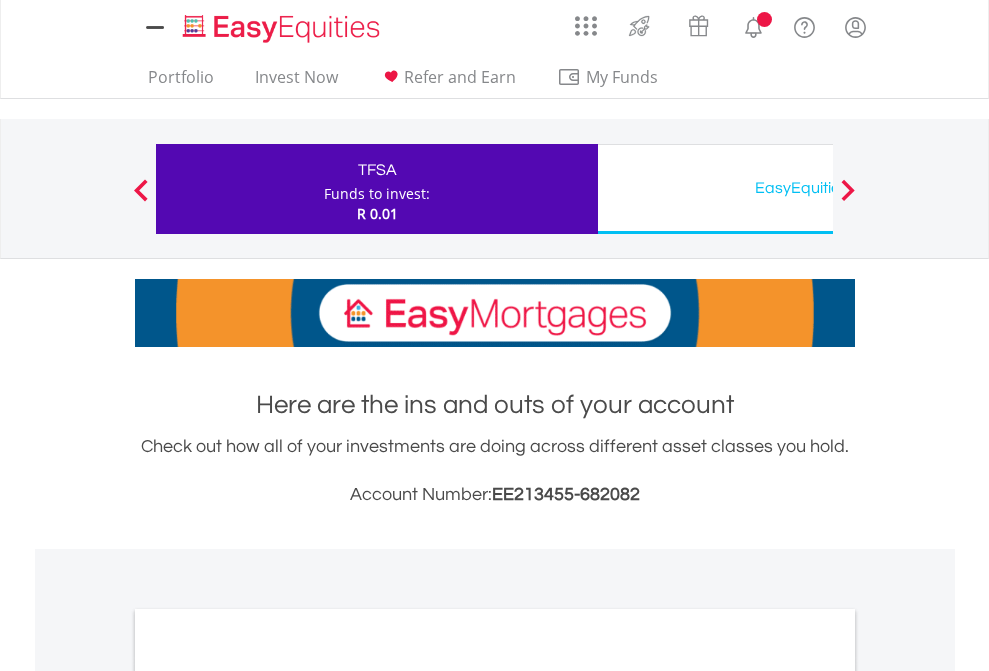 scroll, scrollTop: 0, scrollLeft: 0, axis: both 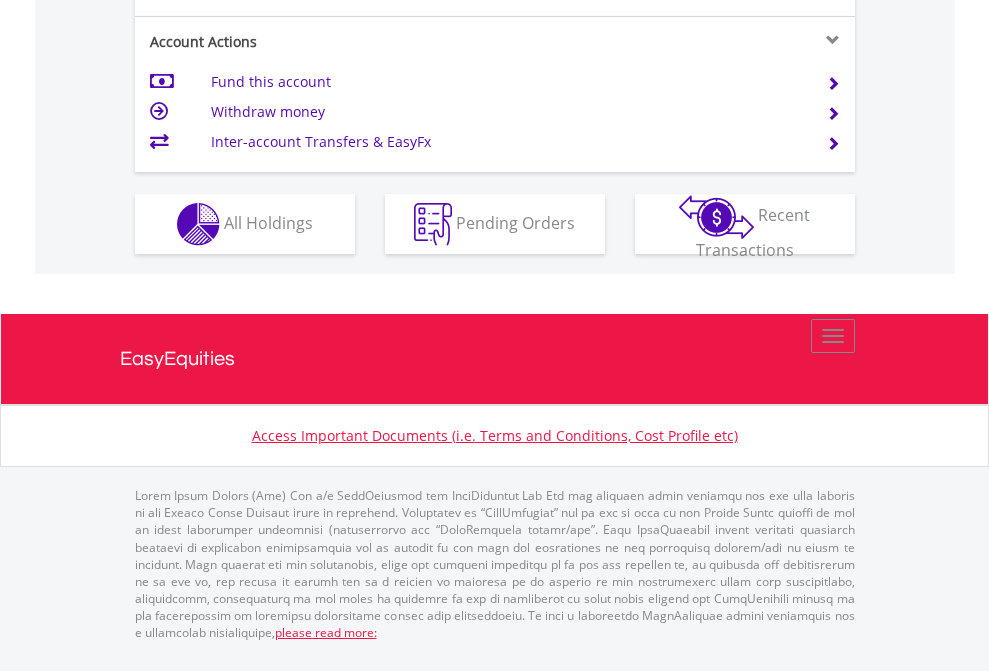 click on "Investment types" at bounding box center [706, -337] 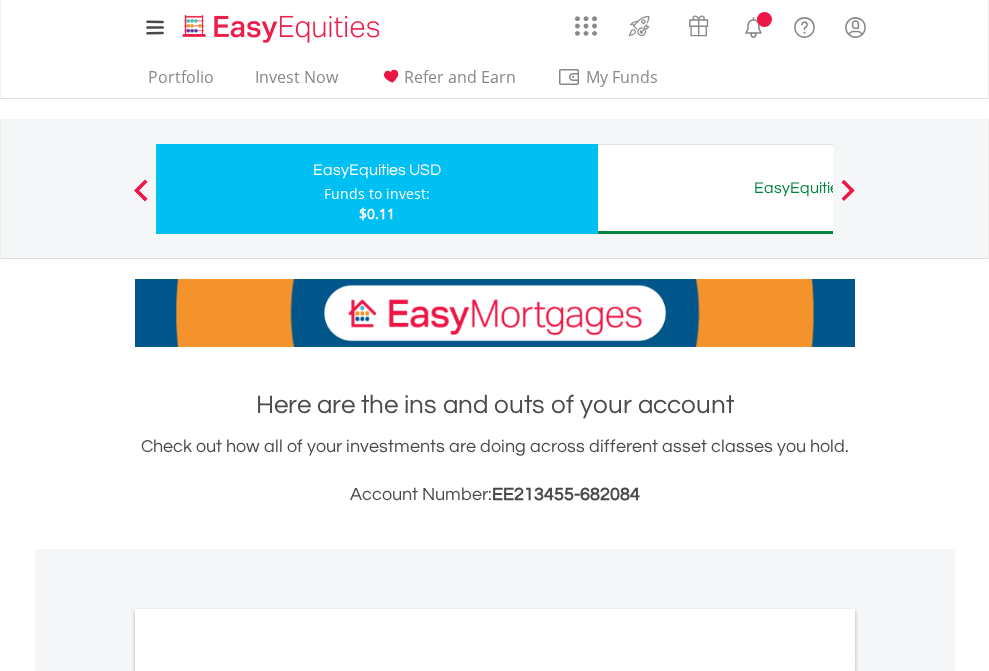 scroll, scrollTop: 0, scrollLeft: 0, axis: both 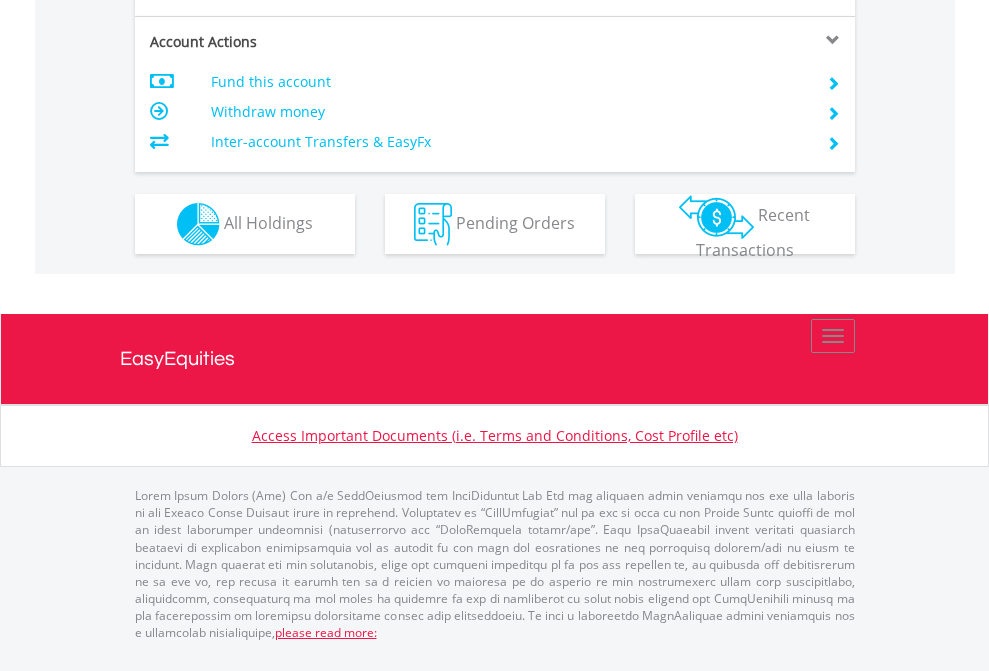 click on "Investment types" at bounding box center [706, -337] 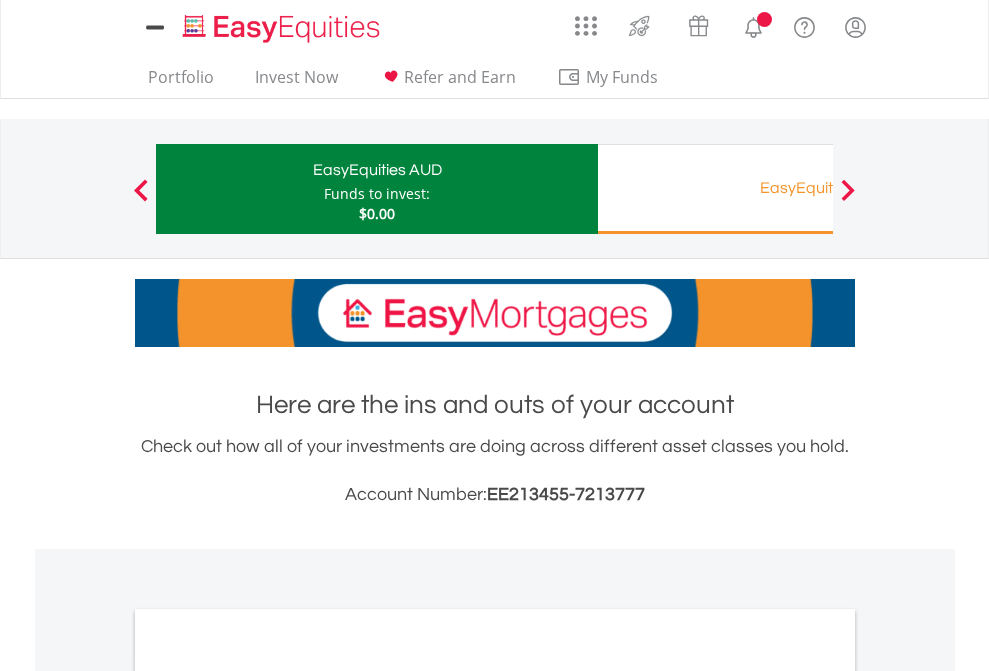 scroll, scrollTop: 0, scrollLeft: 0, axis: both 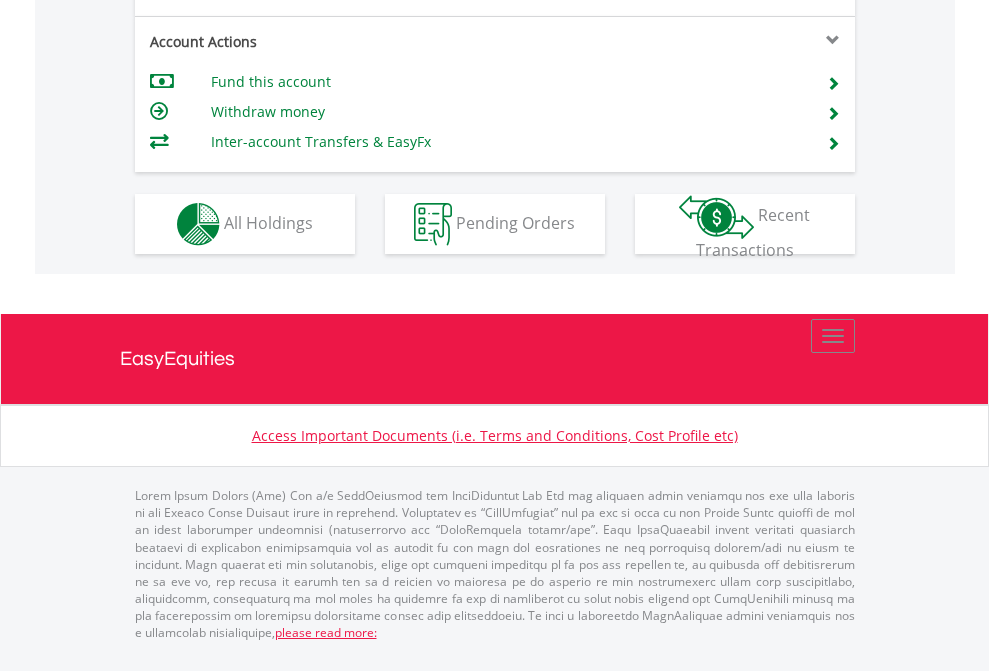click on "Investment types" at bounding box center (706, -337) 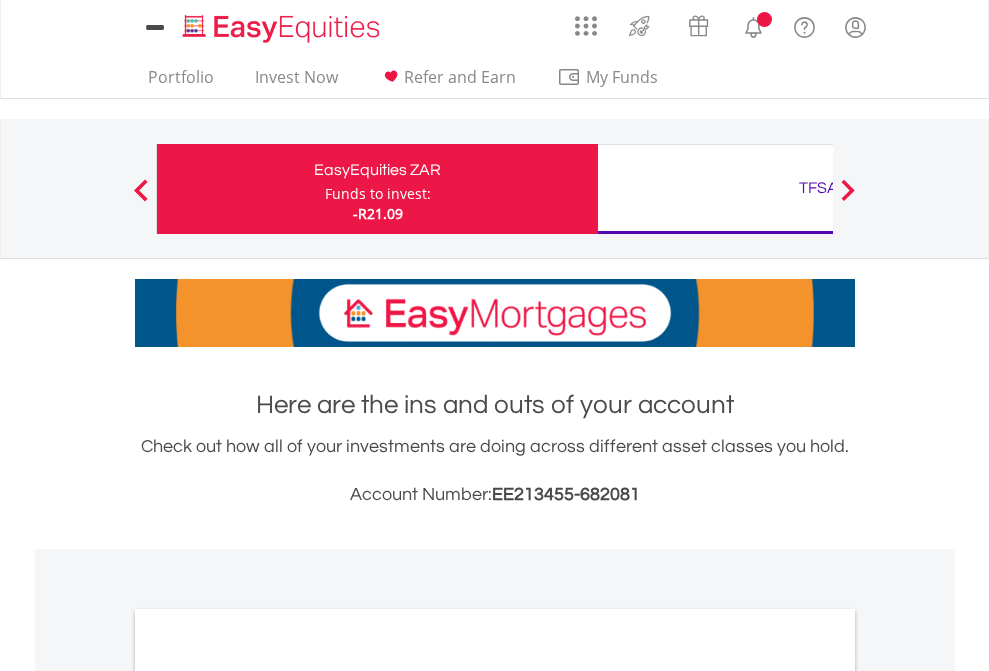 scroll, scrollTop: 0, scrollLeft: 0, axis: both 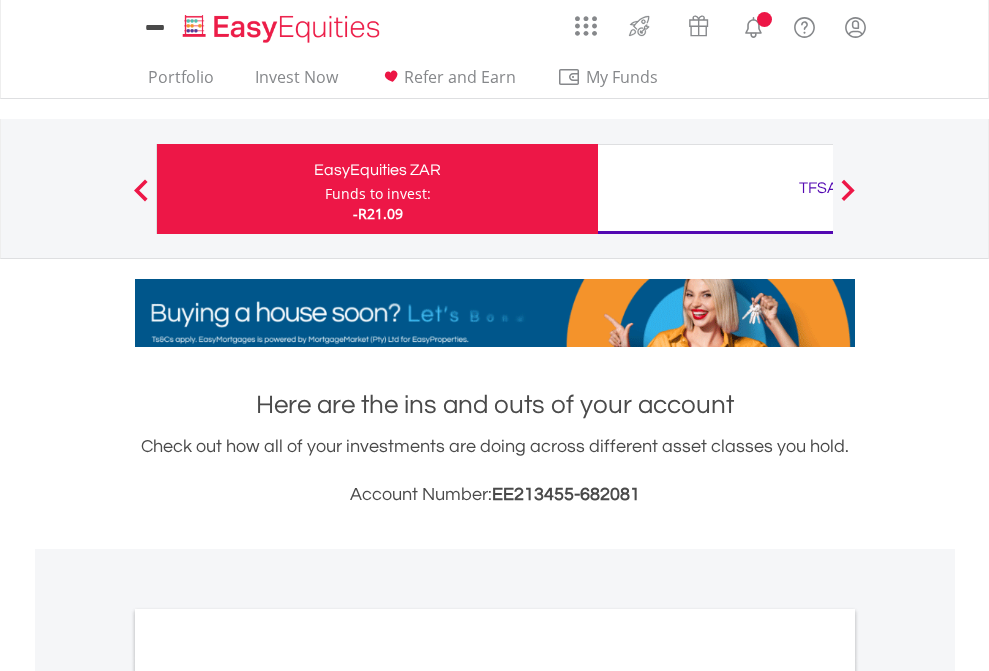 click on "All Holdings" at bounding box center [268, 1096] 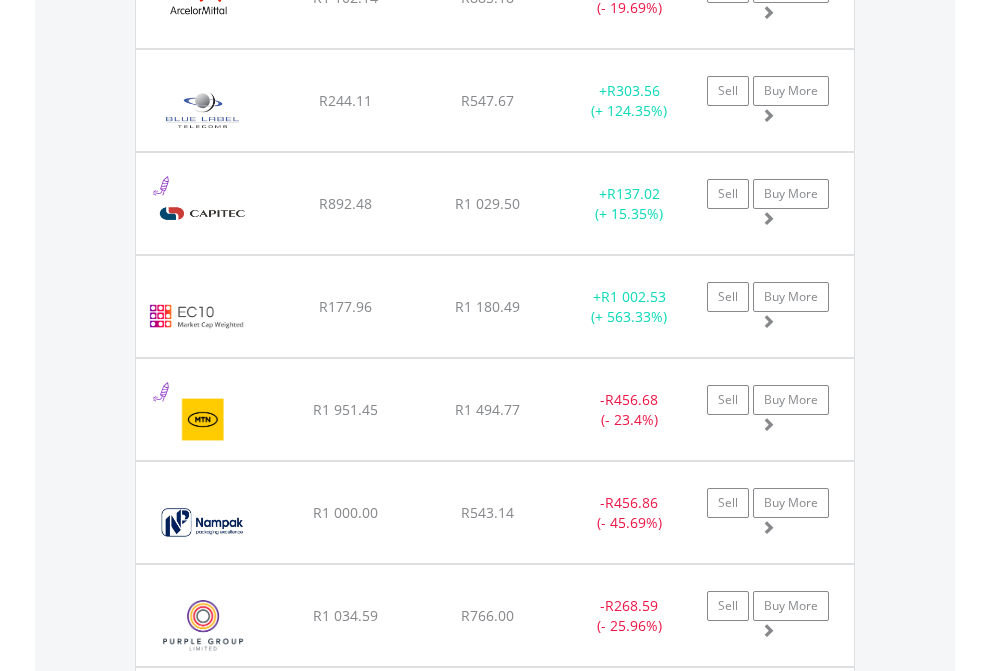 scroll, scrollTop: 2345, scrollLeft: 0, axis: vertical 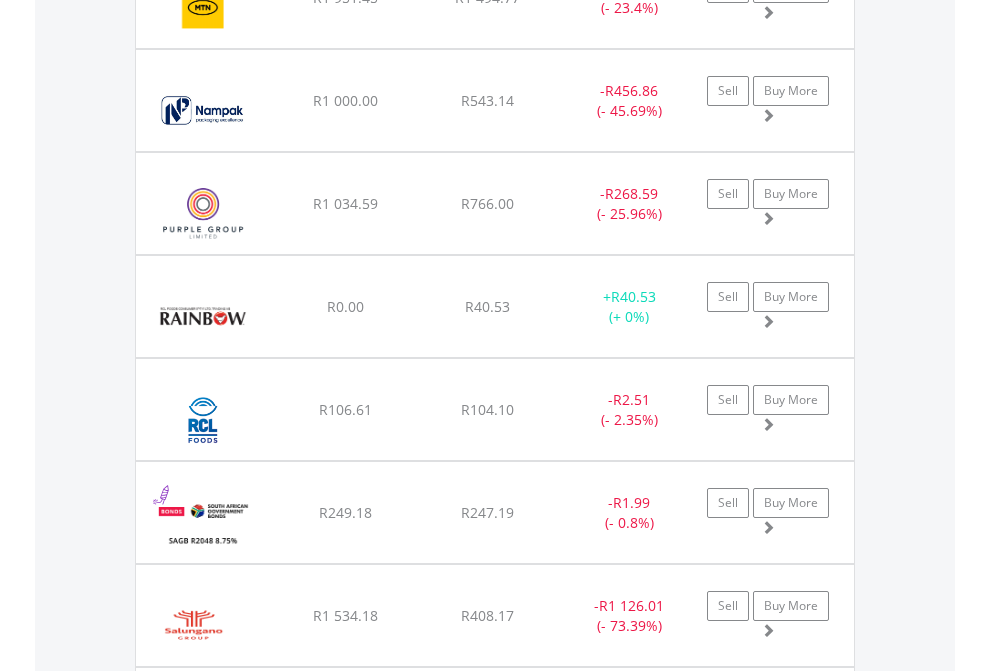 click on "TFSA" at bounding box center (818, -2157) 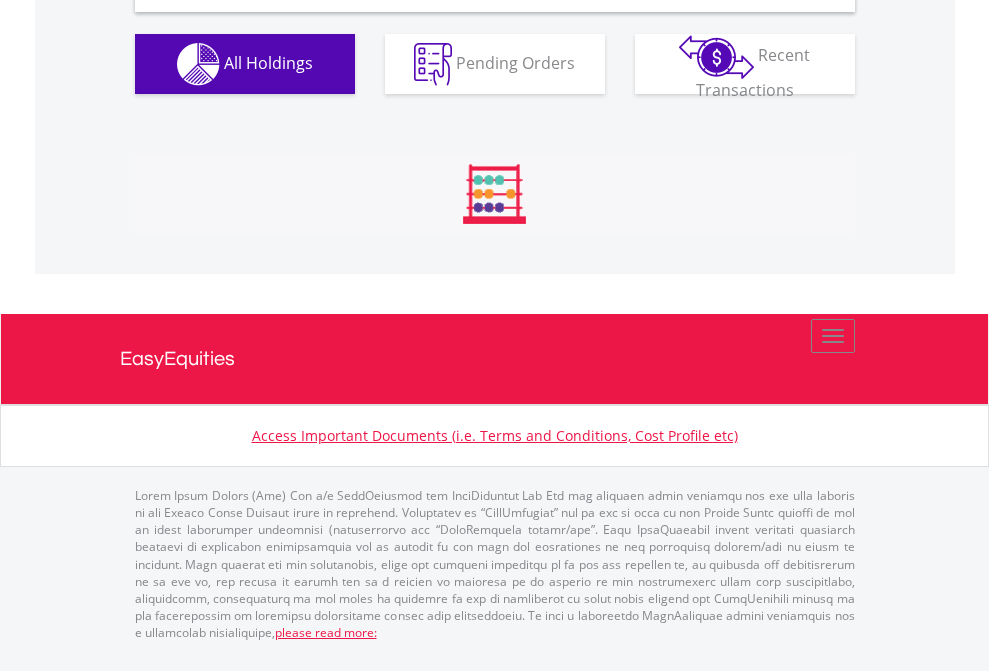 scroll, scrollTop: 1933, scrollLeft: 0, axis: vertical 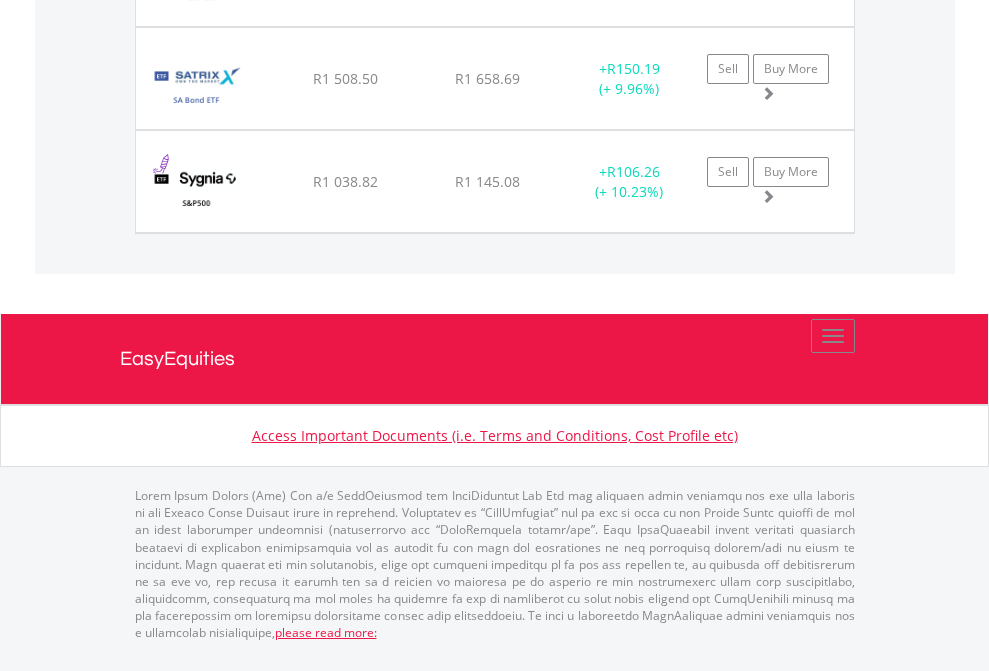 click on "EasyEquities USD" at bounding box center (818, -1689) 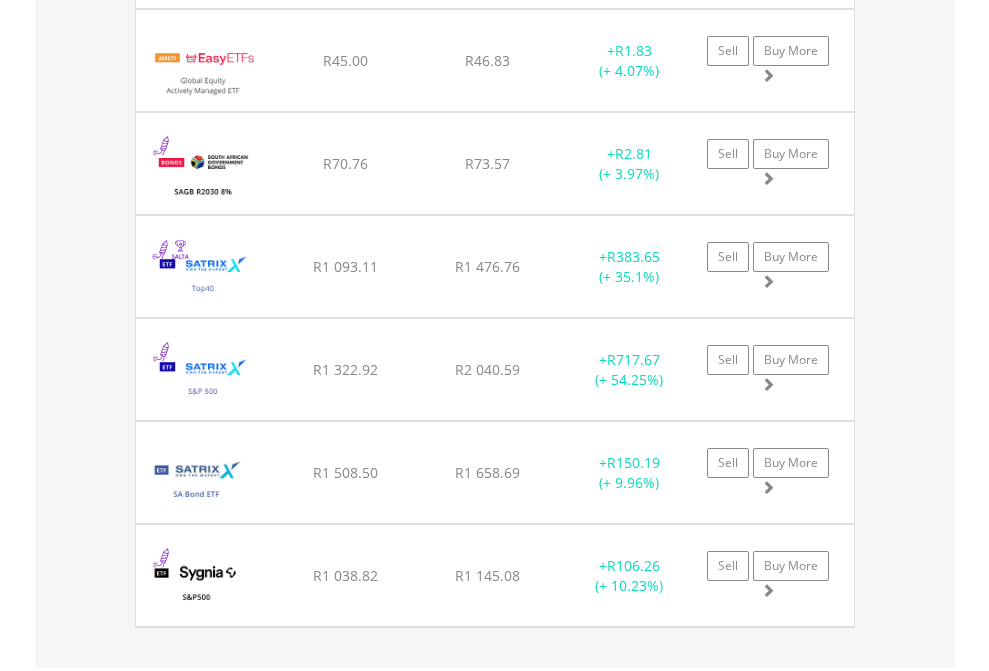 scroll, scrollTop: 144, scrollLeft: 0, axis: vertical 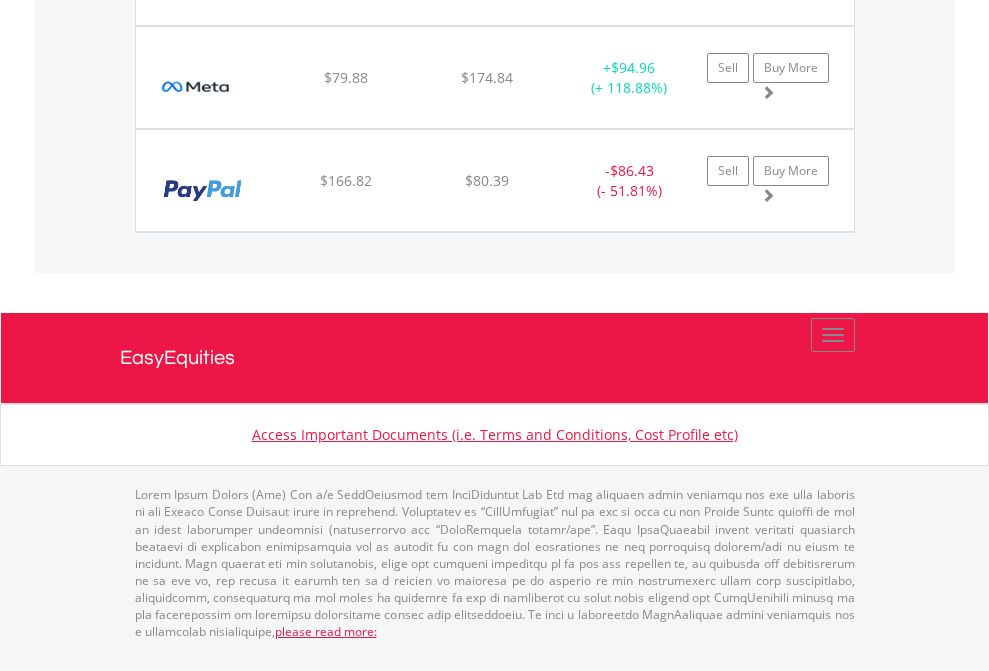 click on "EasyEquities AUD" at bounding box center [818, -1545] 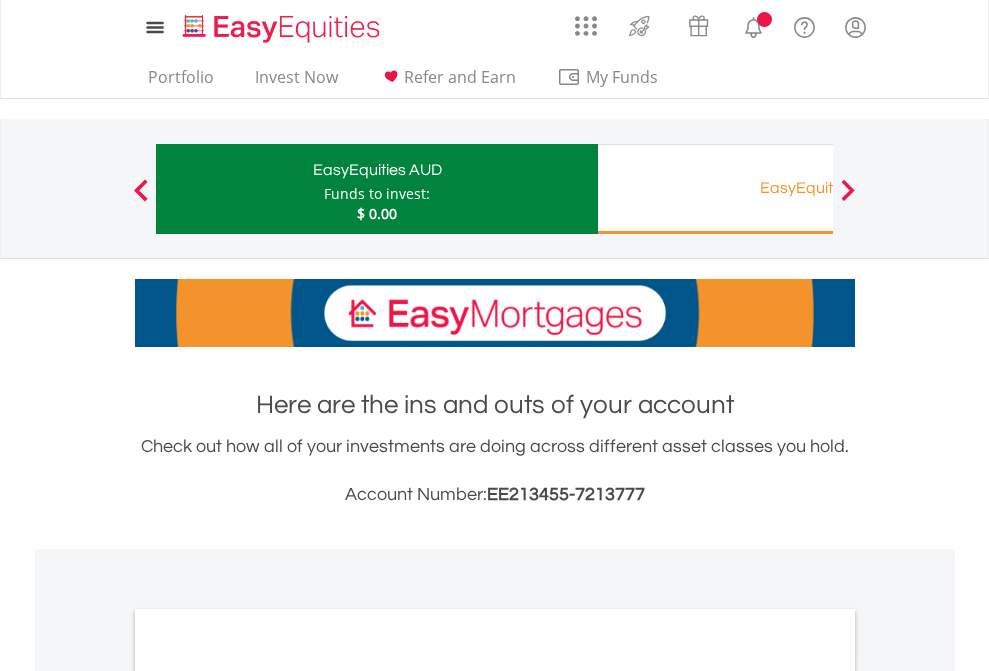 scroll, scrollTop: 0, scrollLeft: 0, axis: both 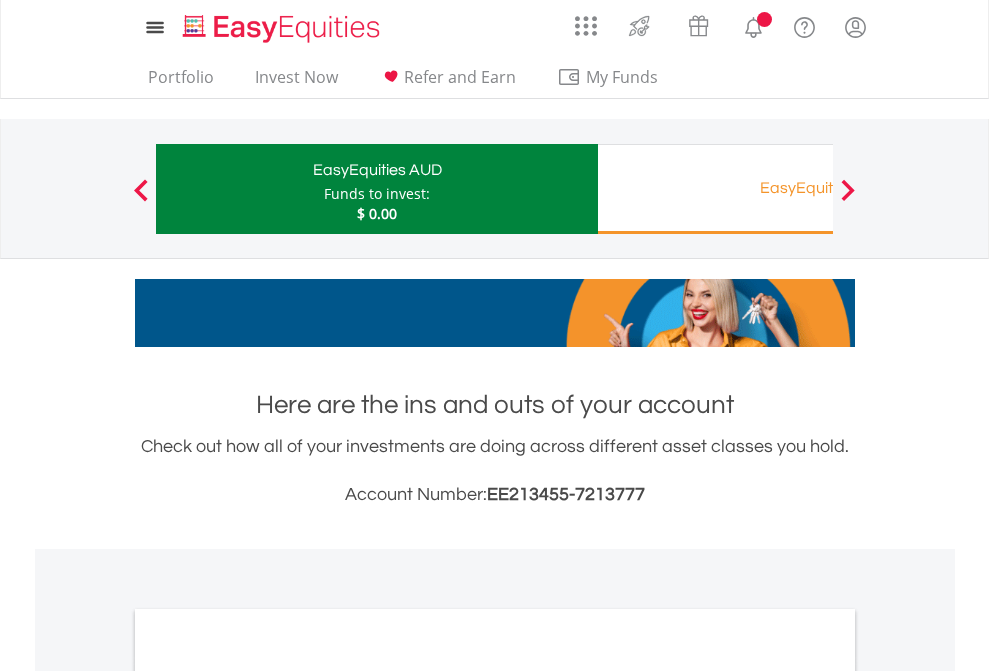 click on "All Holdings" at bounding box center (268, 1096) 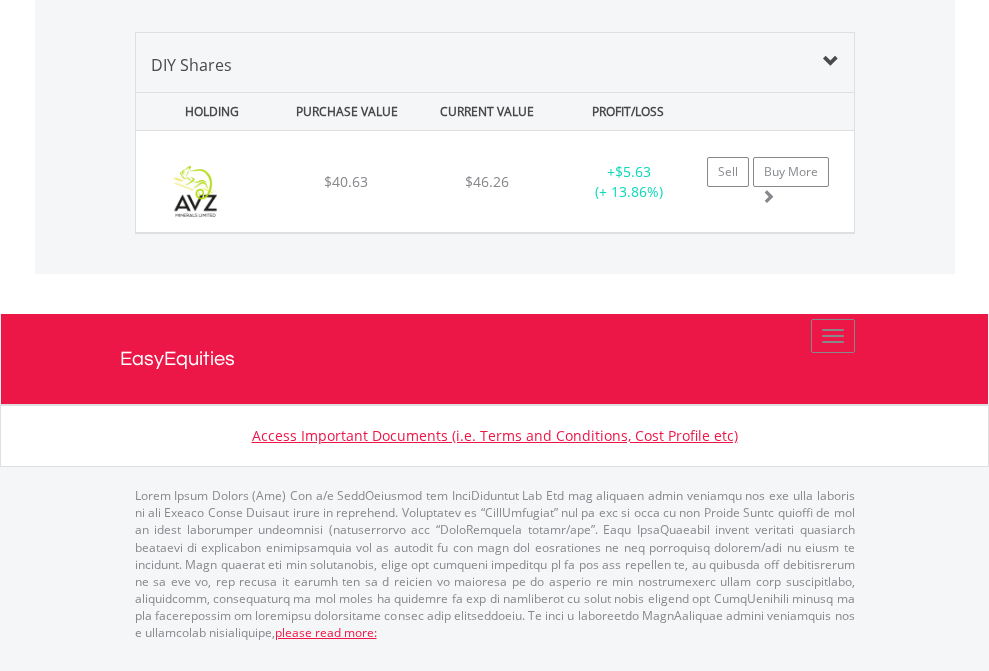 scroll, scrollTop: 2225, scrollLeft: 0, axis: vertical 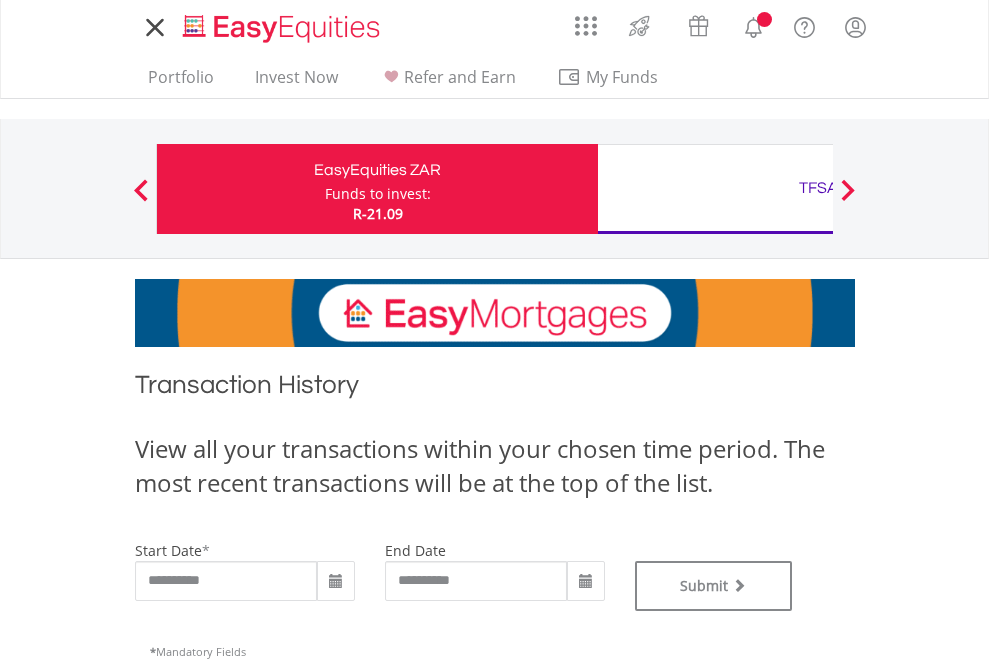 type on "**********" 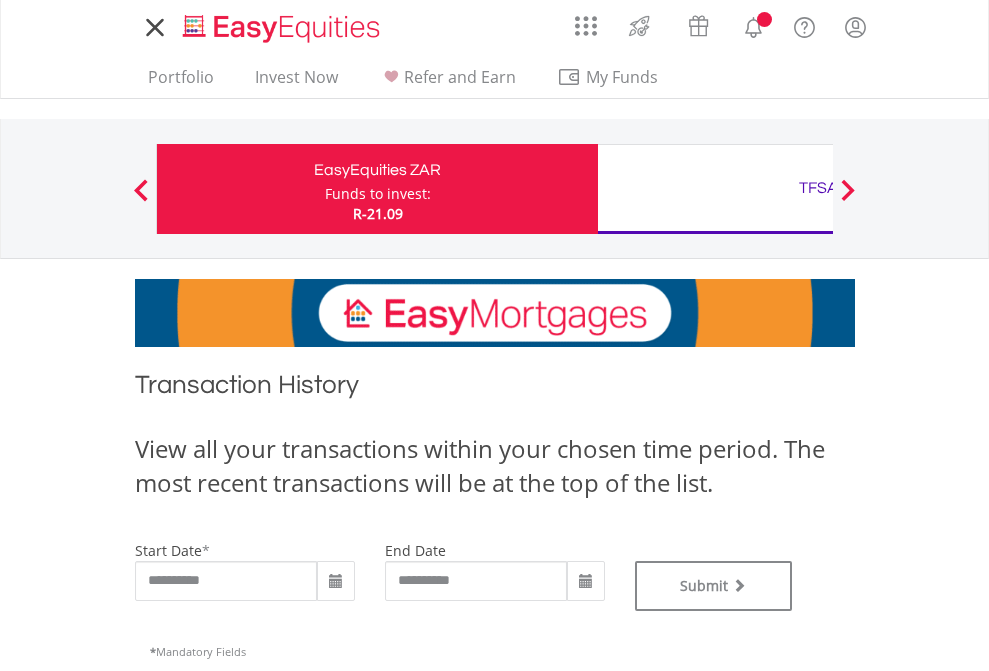 type on "**********" 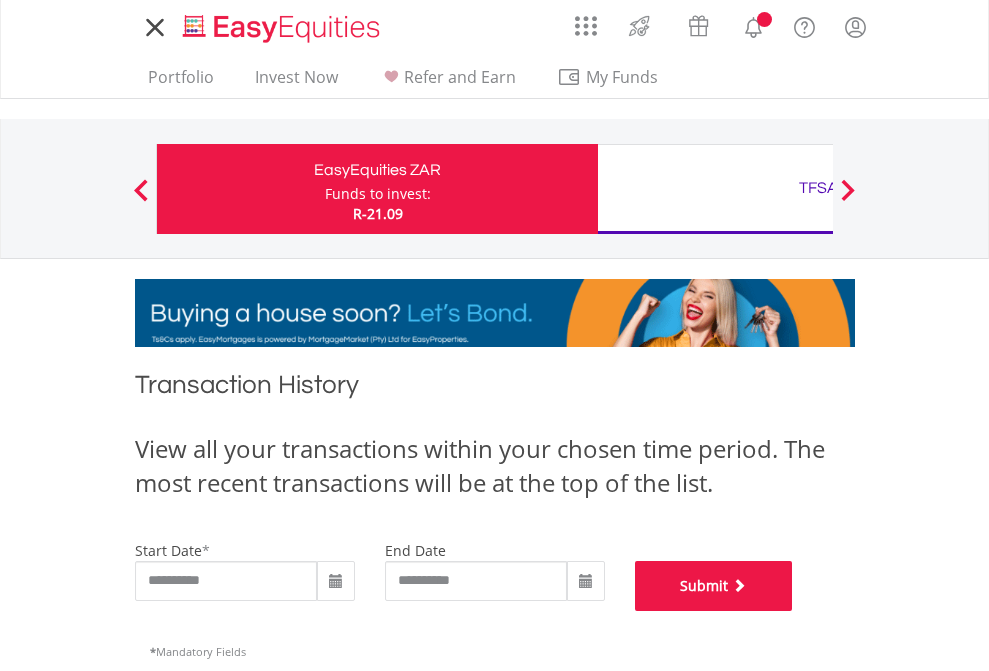 click on "Submit" at bounding box center [714, 586] 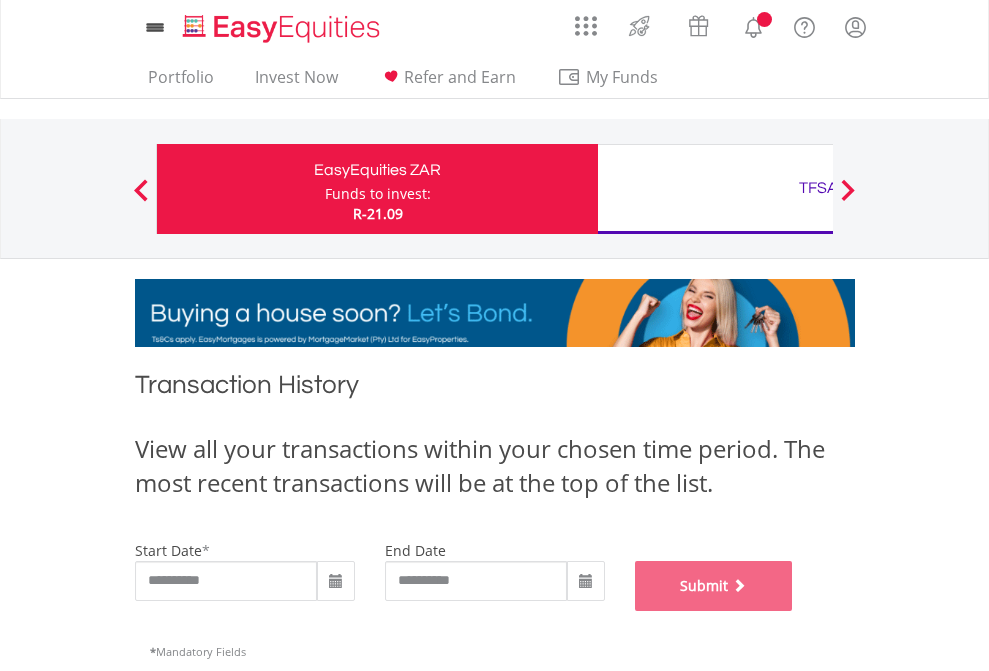 scroll, scrollTop: 811, scrollLeft: 0, axis: vertical 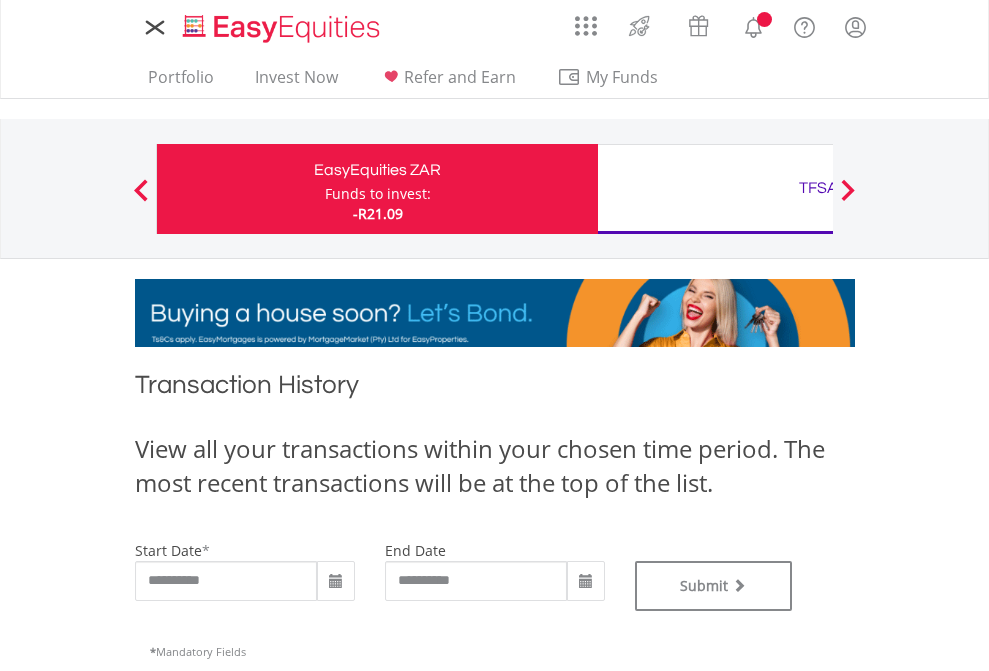 click on "TFSA" at bounding box center [818, 188] 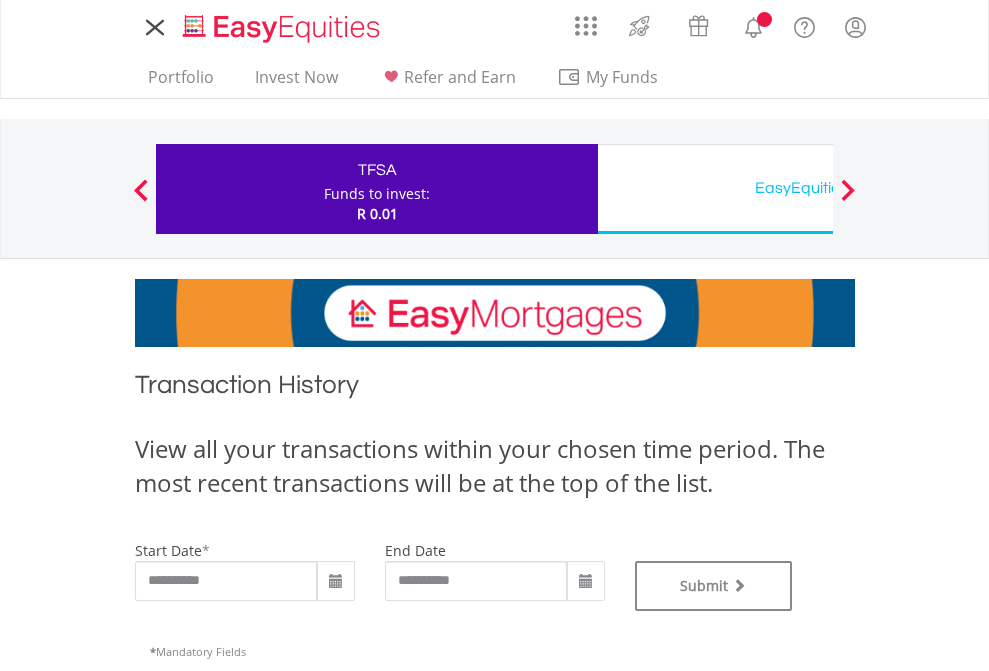 scroll, scrollTop: 0, scrollLeft: 0, axis: both 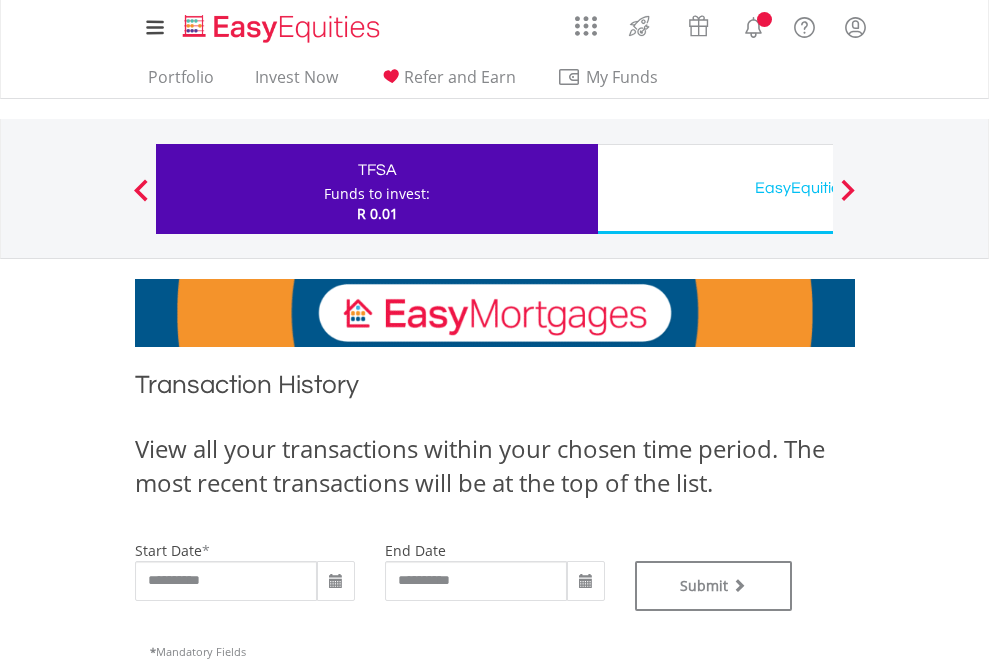 type on "**********" 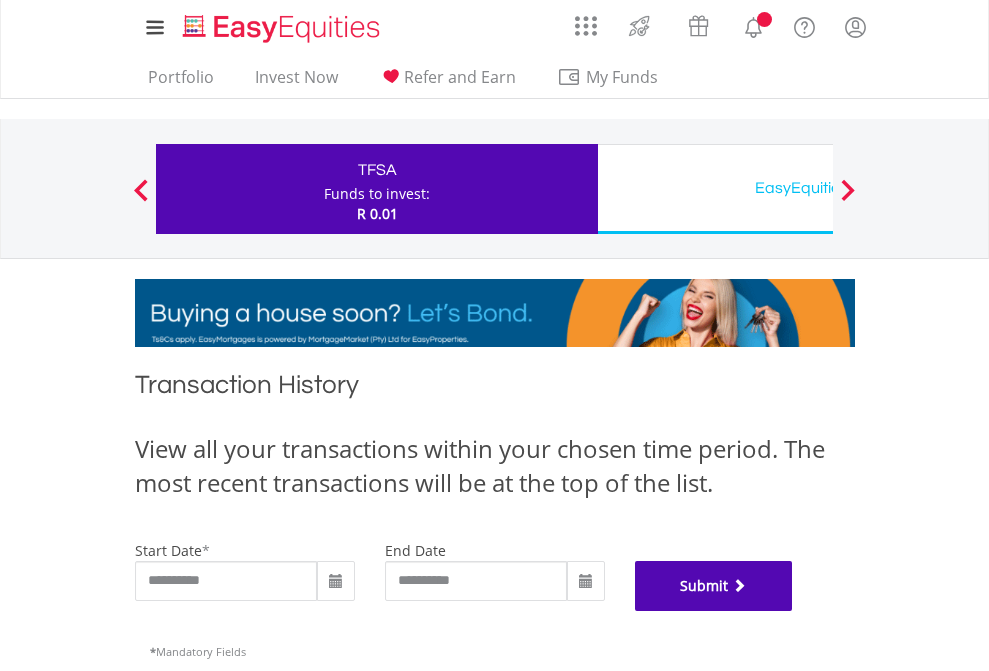 click on "Submit" at bounding box center (714, 586) 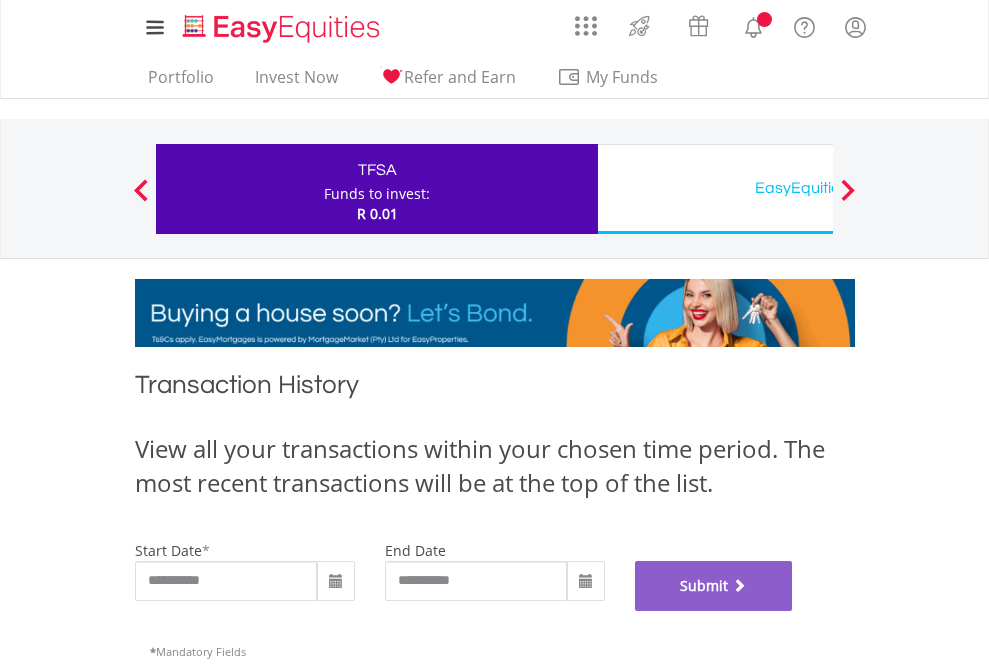 scroll, scrollTop: 811, scrollLeft: 0, axis: vertical 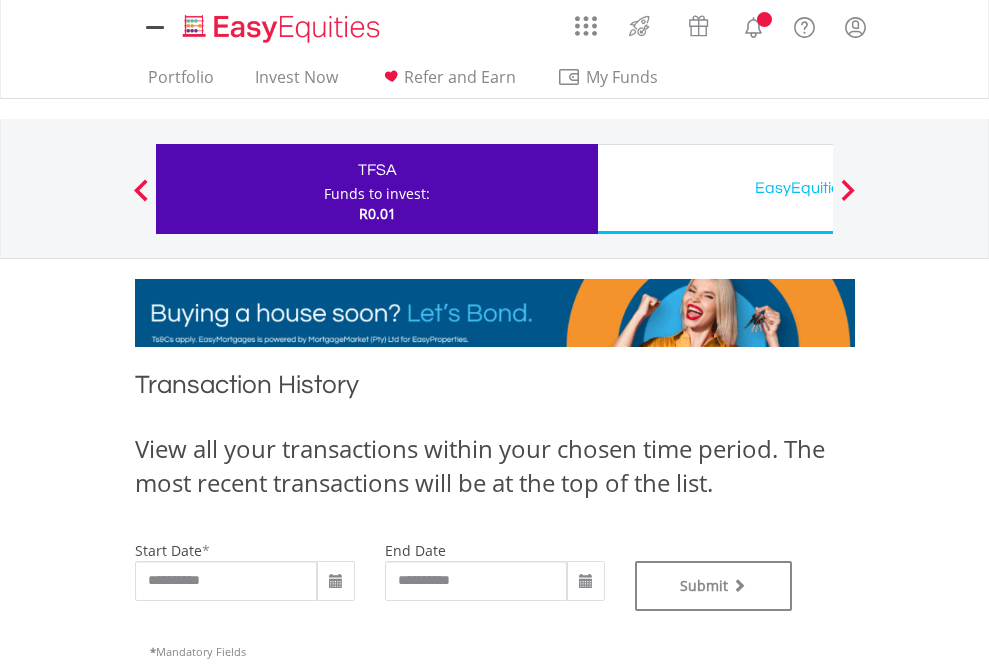 click on "EasyEquities USD" at bounding box center [818, 188] 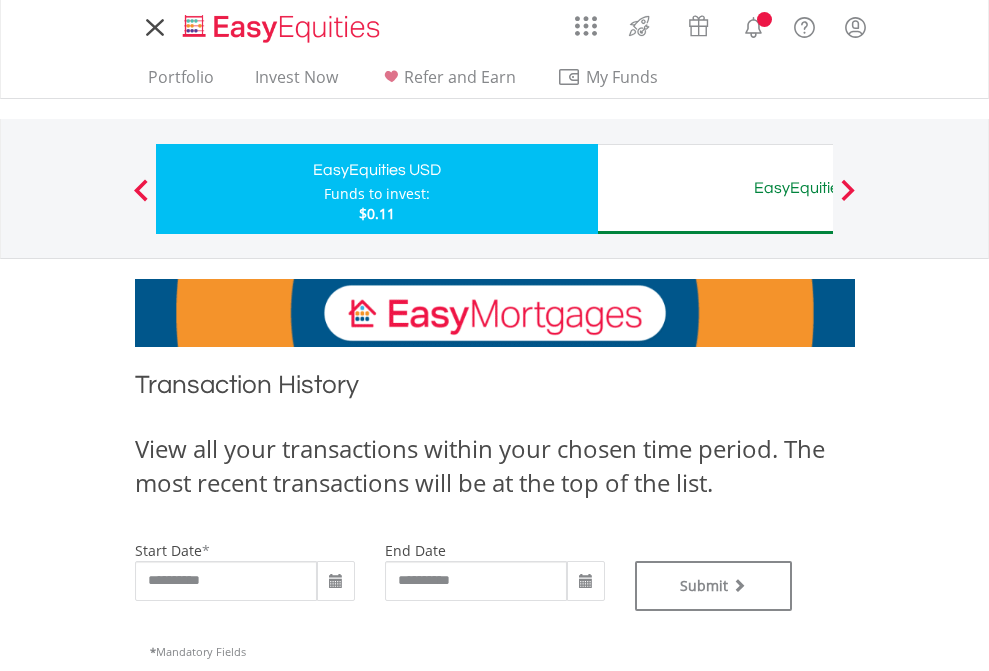 scroll, scrollTop: 0, scrollLeft: 0, axis: both 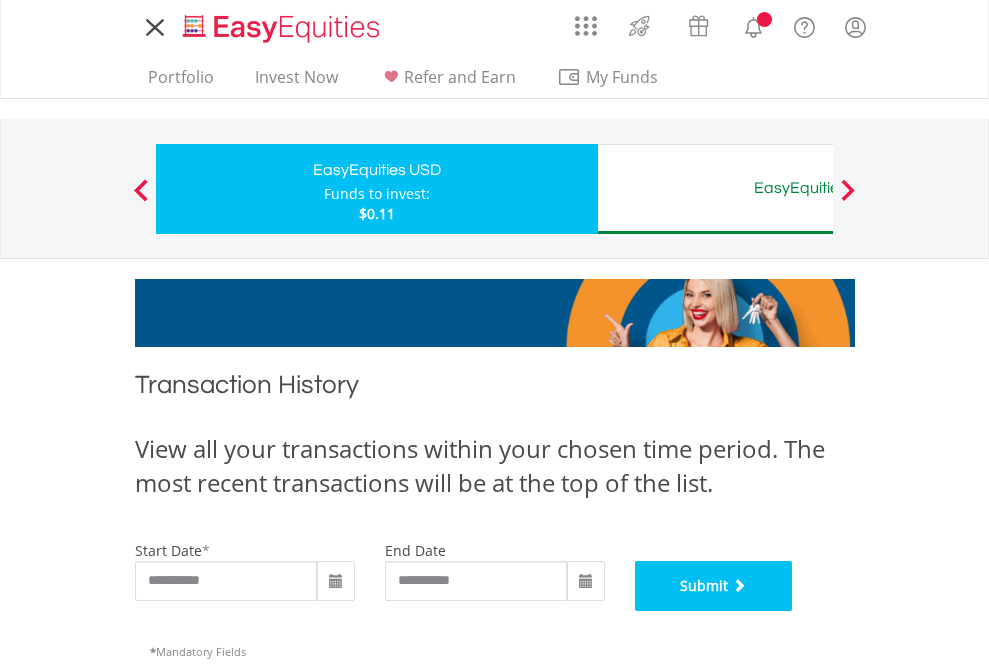 click on "Submit" at bounding box center (714, 586) 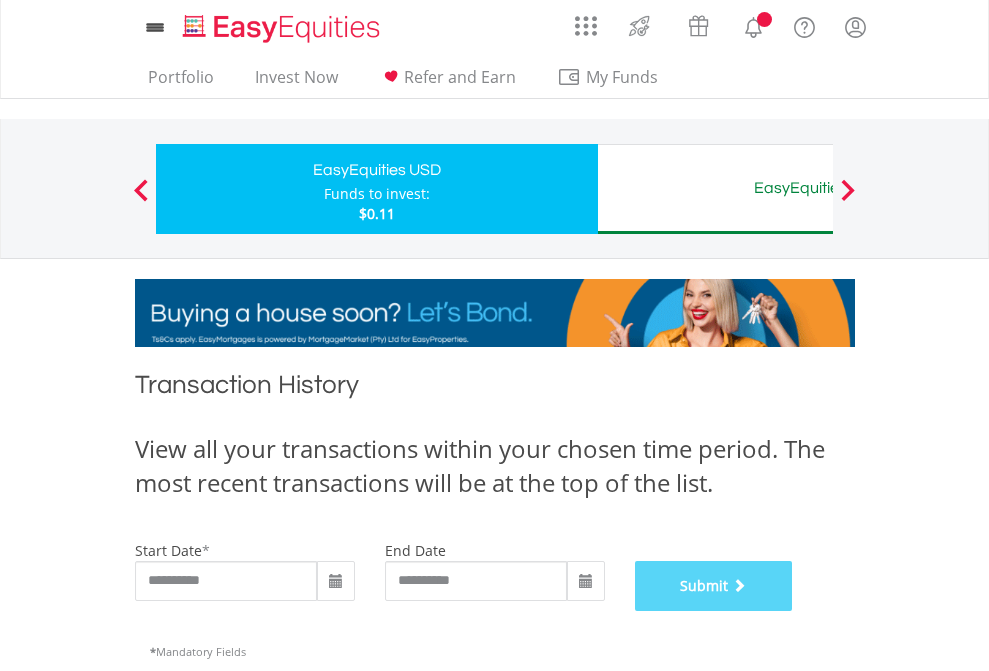 scroll, scrollTop: 811, scrollLeft: 0, axis: vertical 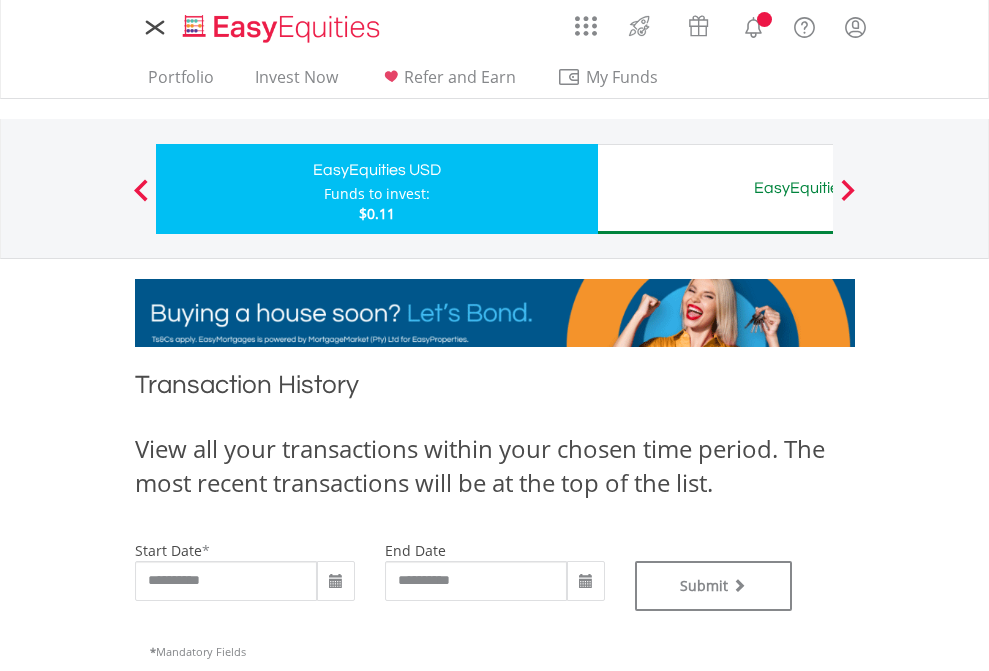 click on "EasyEquities AUD" at bounding box center [818, 188] 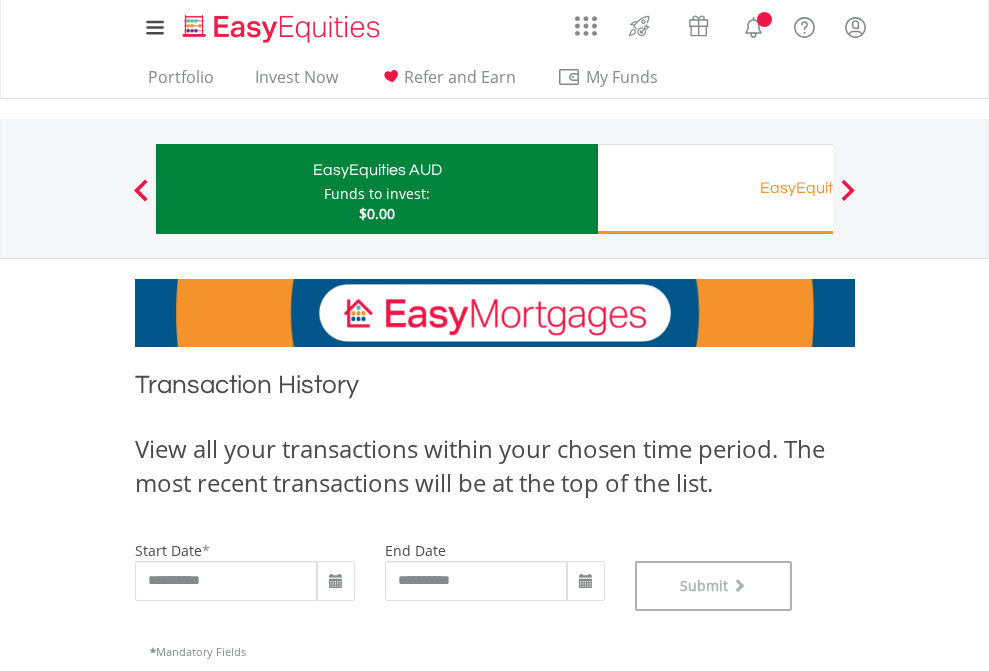 scroll, scrollTop: 811, scrollLeft: 0, axis: vertical 